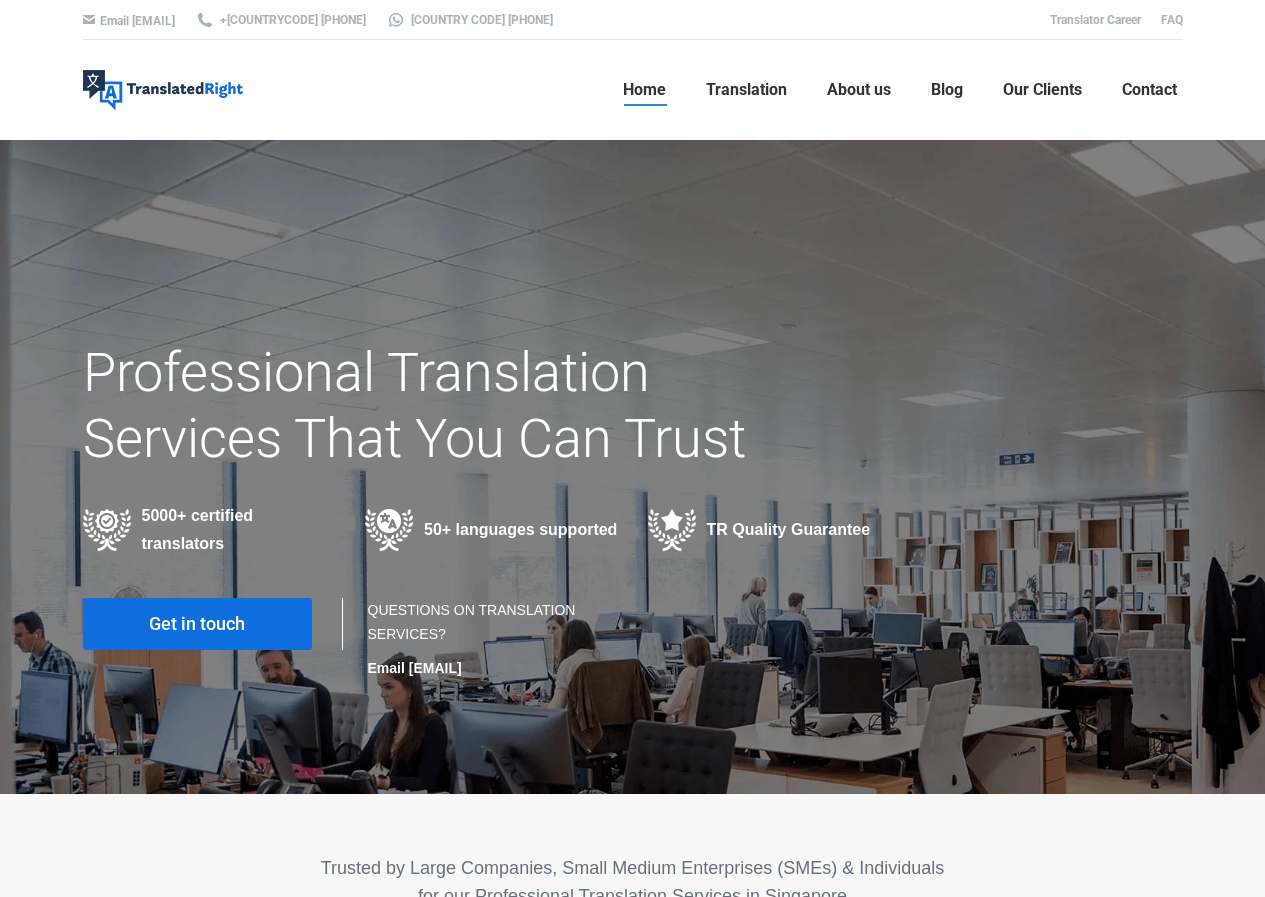 scroll, scrollTop: 0, scrollLeft: 0, axis: both 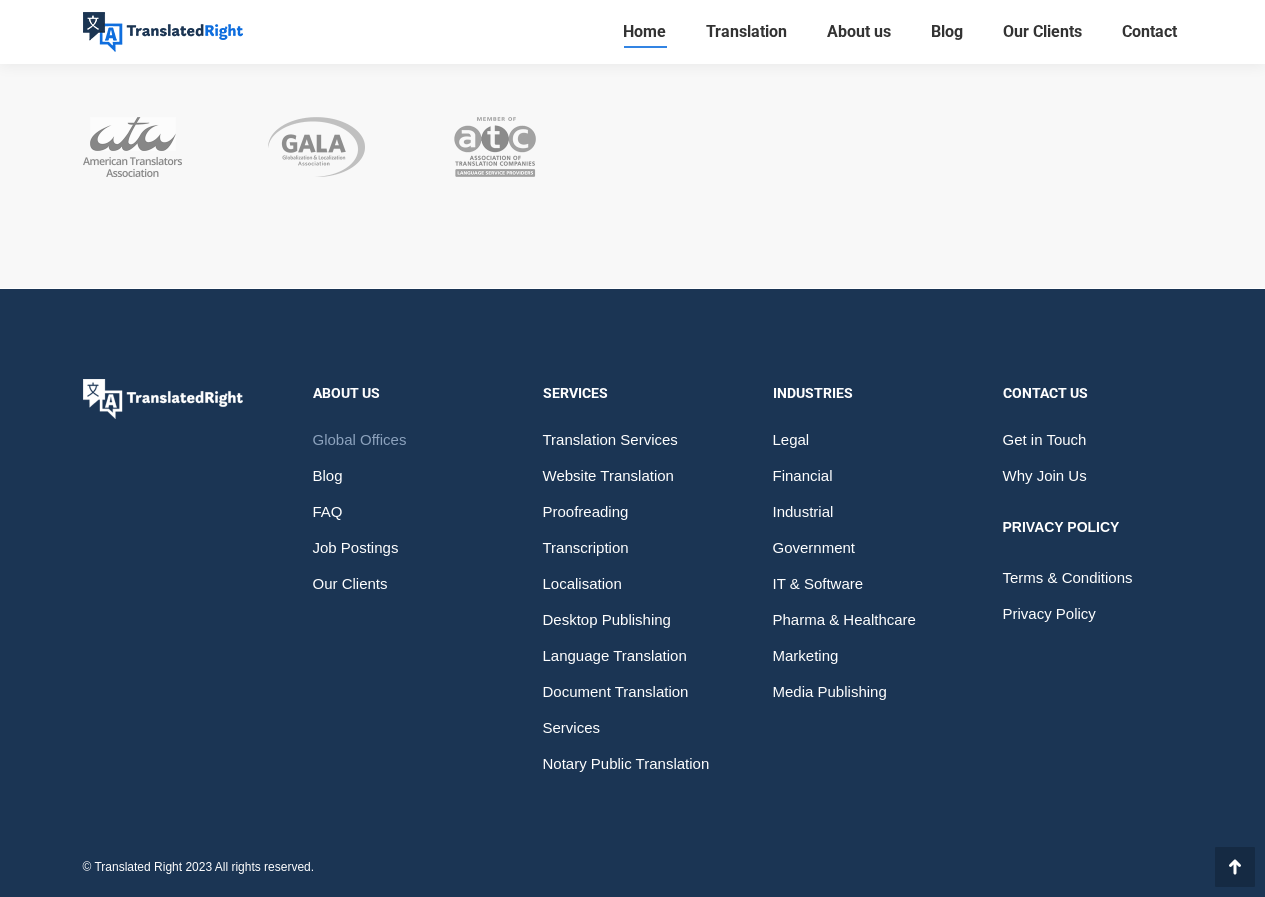 click on "Global Offices" at bounding box center [360, 440] 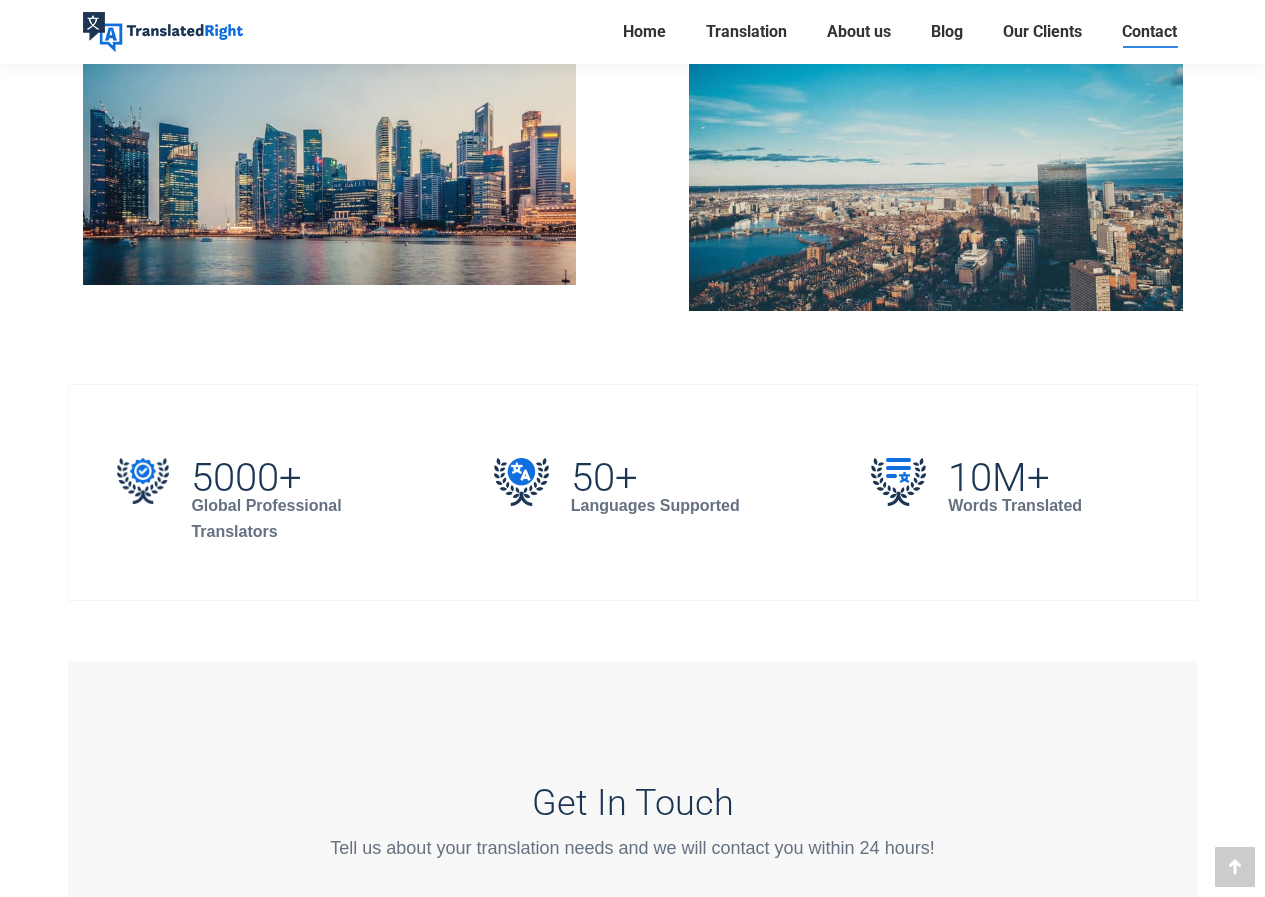 scroll, scrollTop: 1100, scrollLeft: 0, axis: vertical 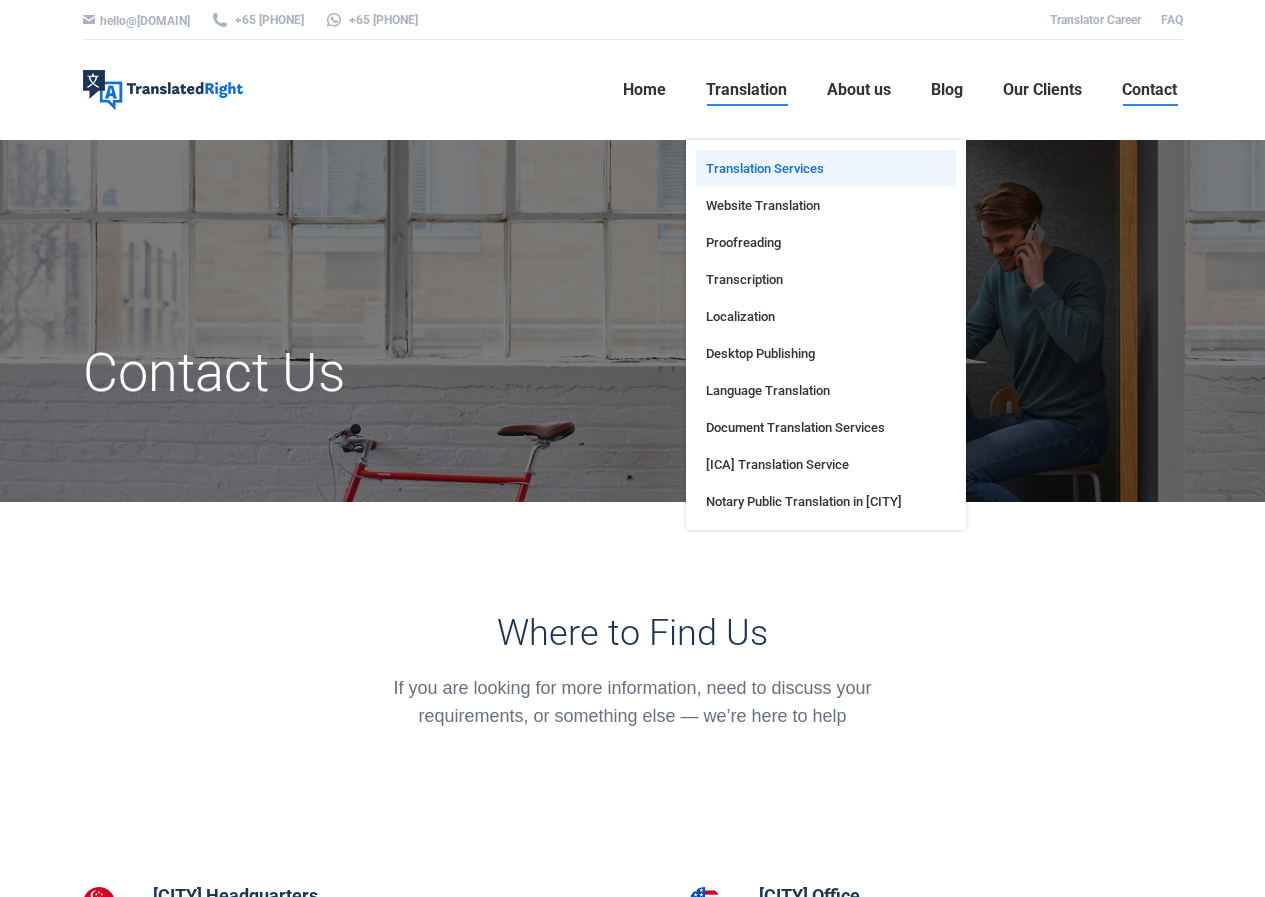 click on "Translation Services" at bounding box center [765, 168] 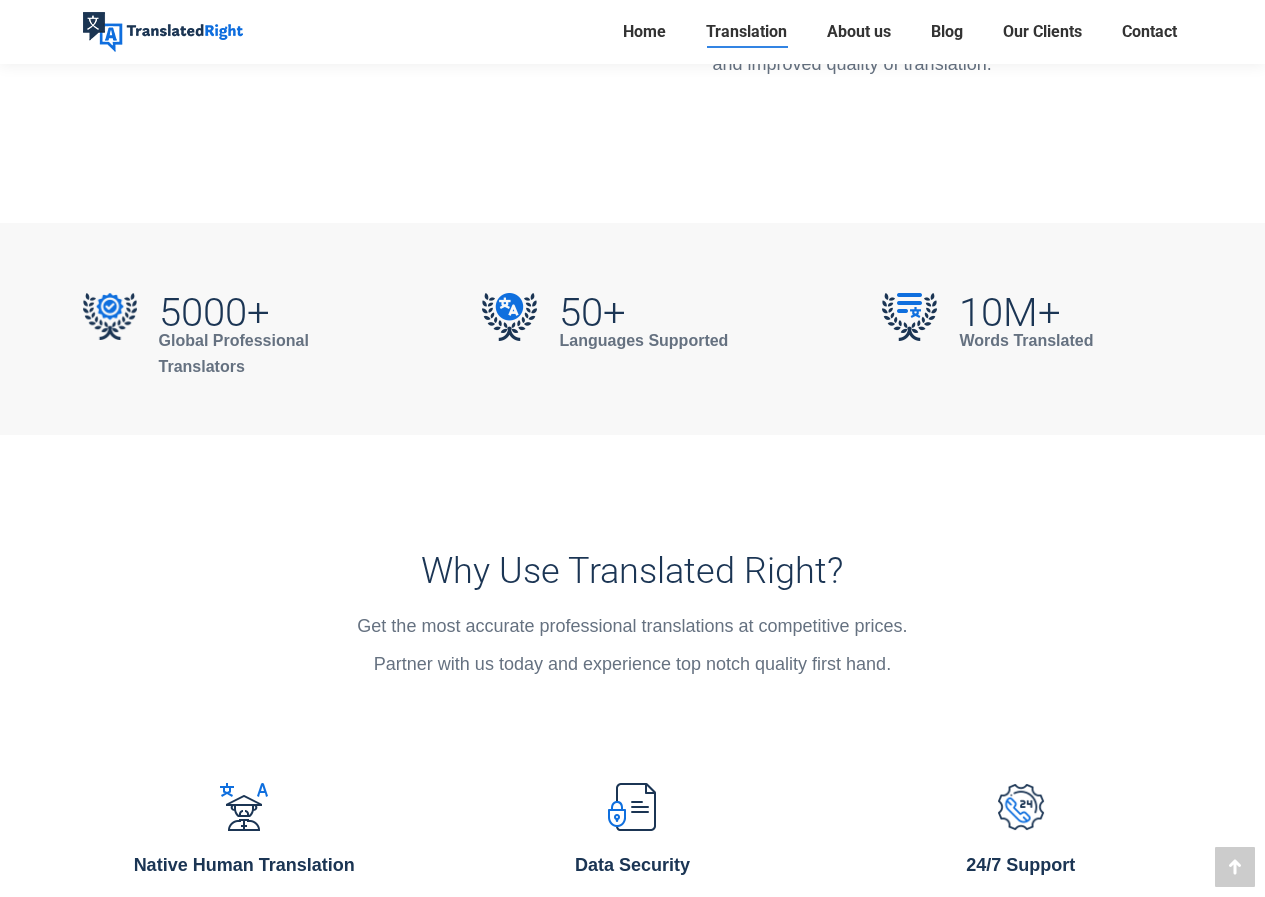 scroll, scrollTop: 3700, scrollLeft: 0, axis: vertical 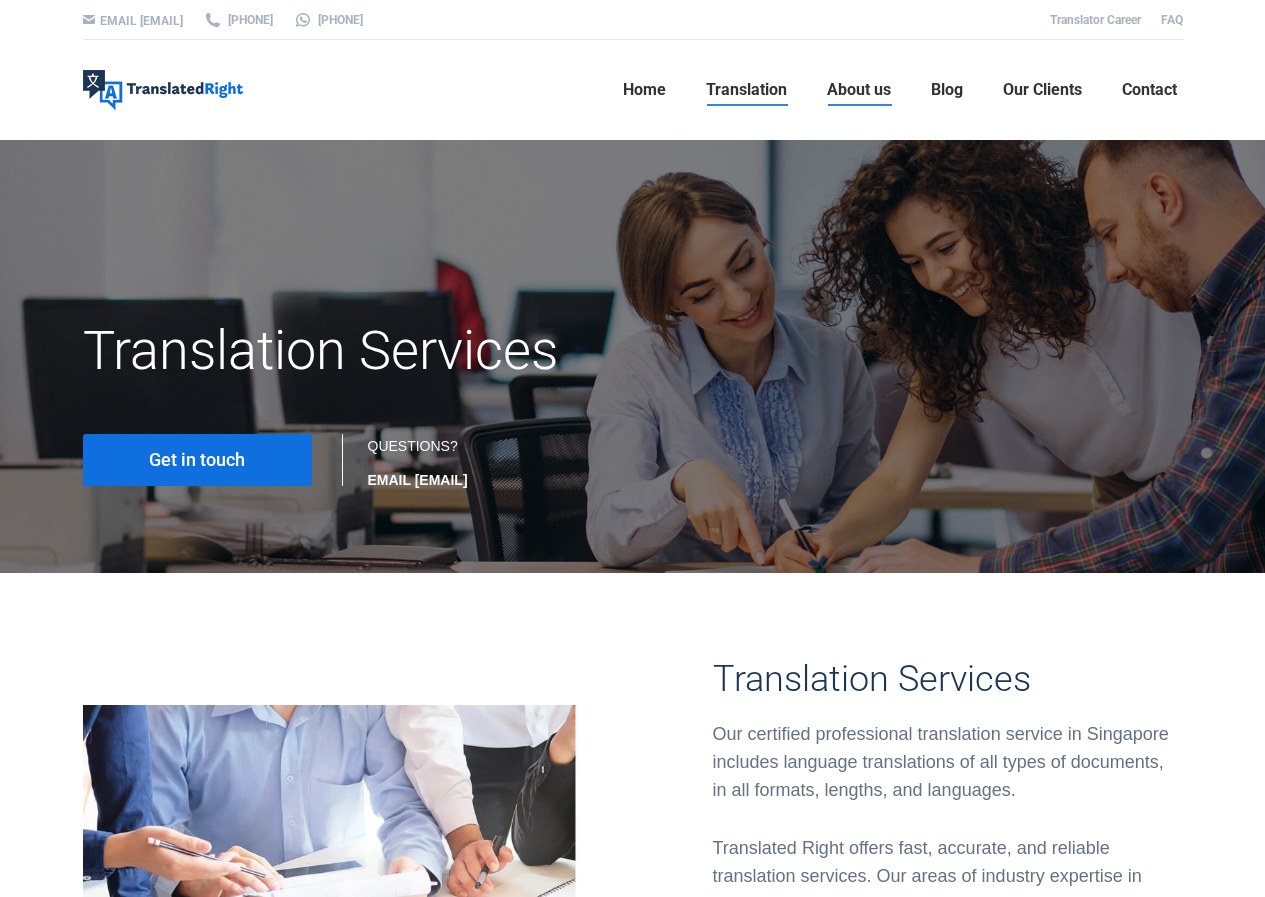 click on "About us" at bounding box center [859, 90] 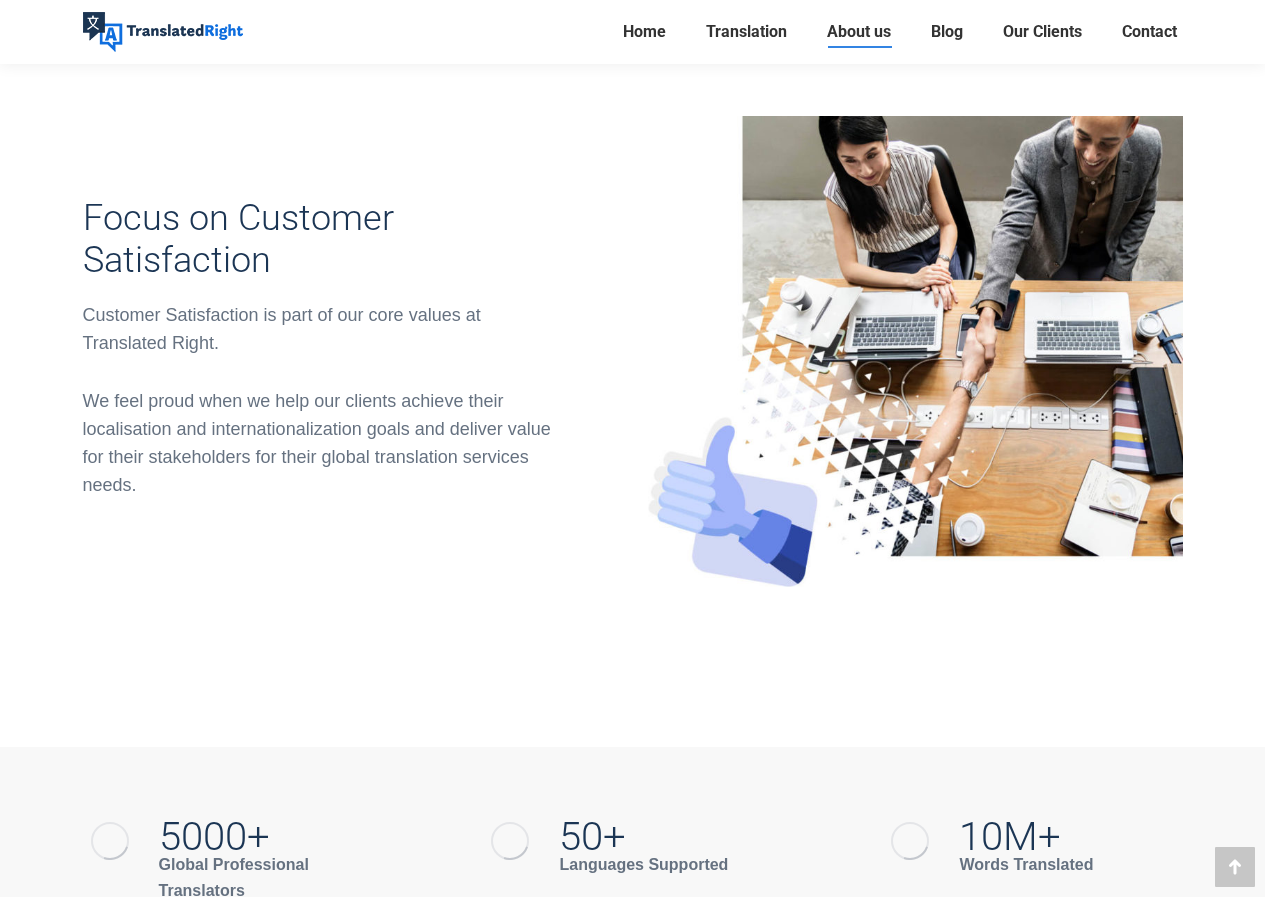 scroll, scrollTop: 1400, scrollLeft: 0, axis: vertical 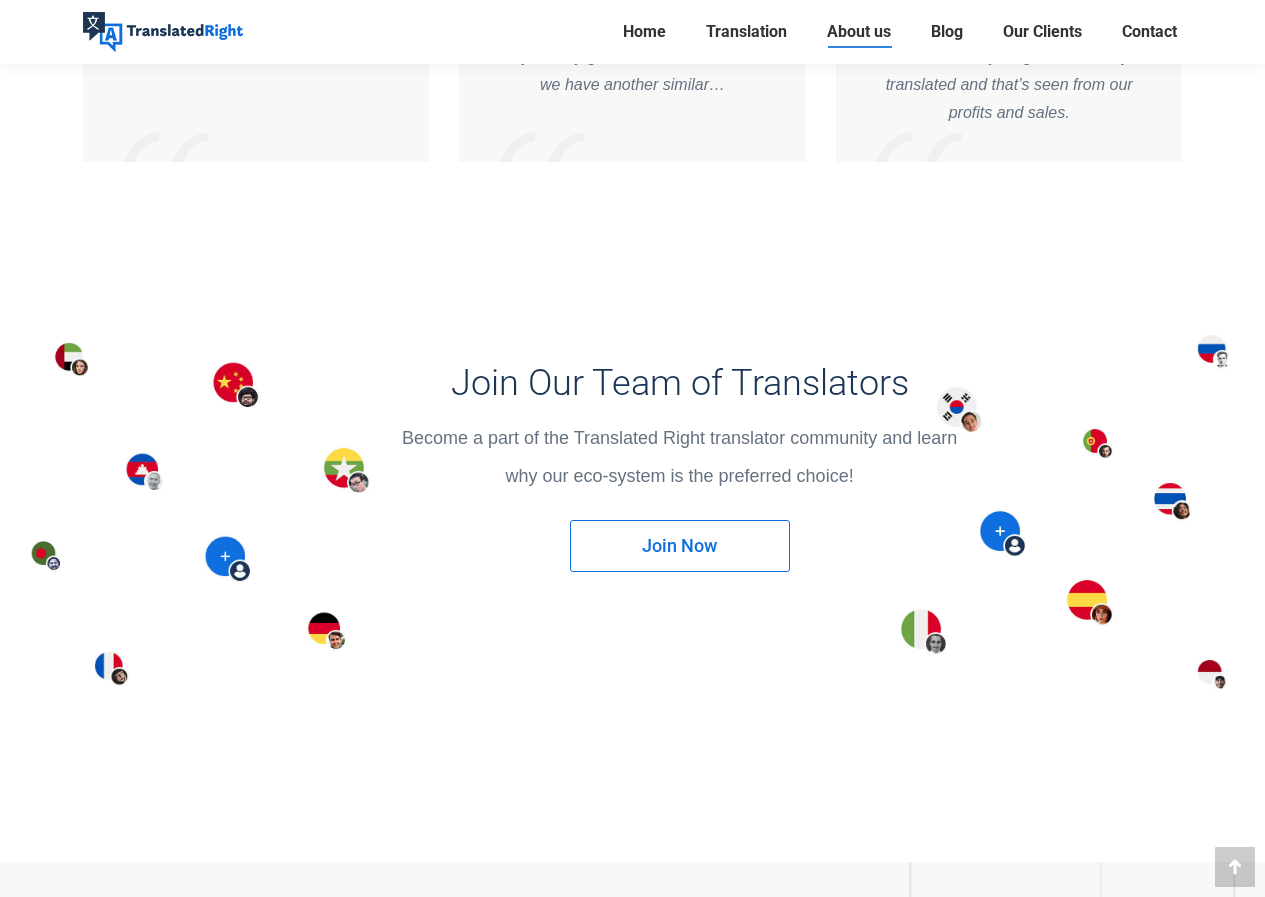 click on "Join Now" at bounding box center (680, 546) 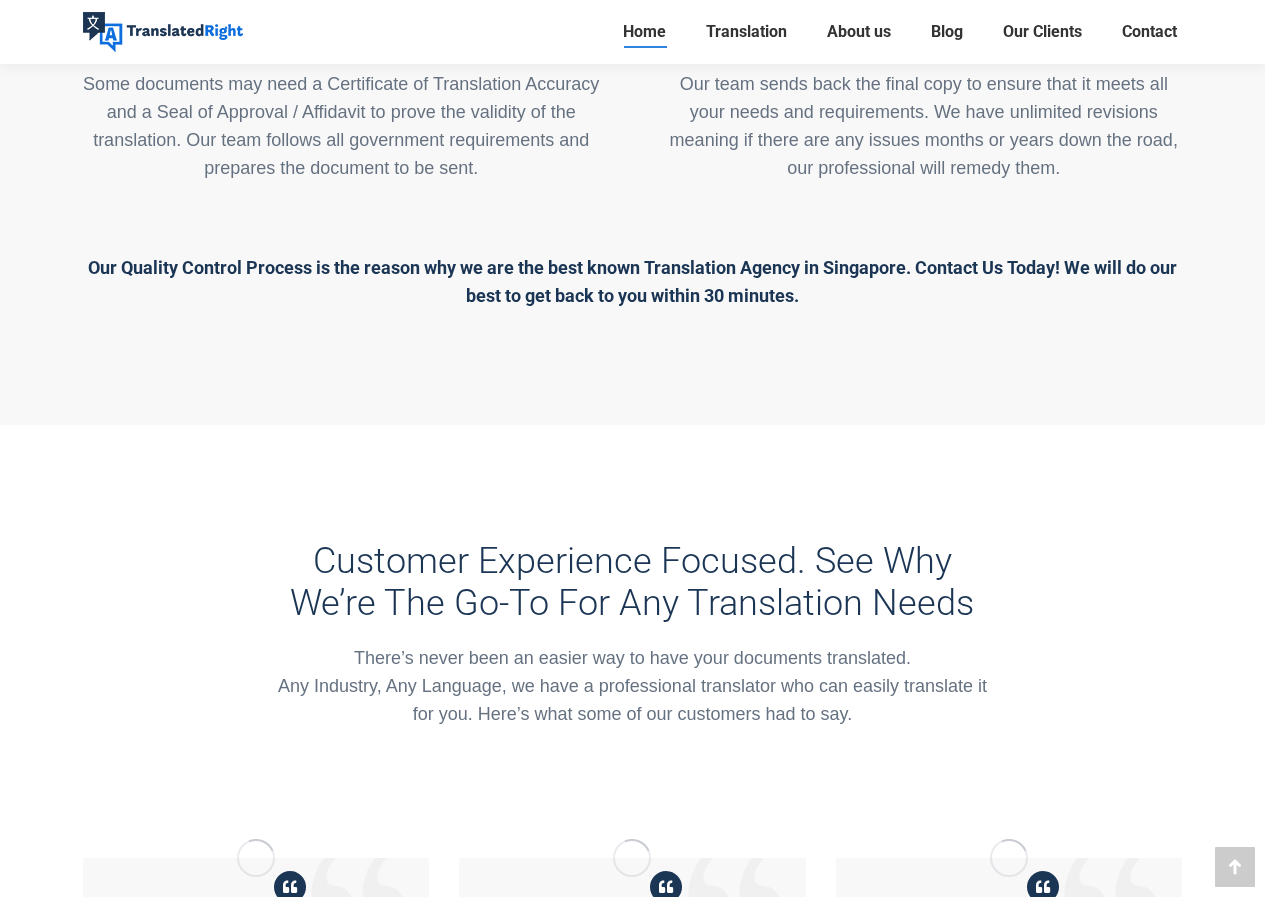 scroll, scrollTop: 9900, scrollLeft: 0, axis: vertical 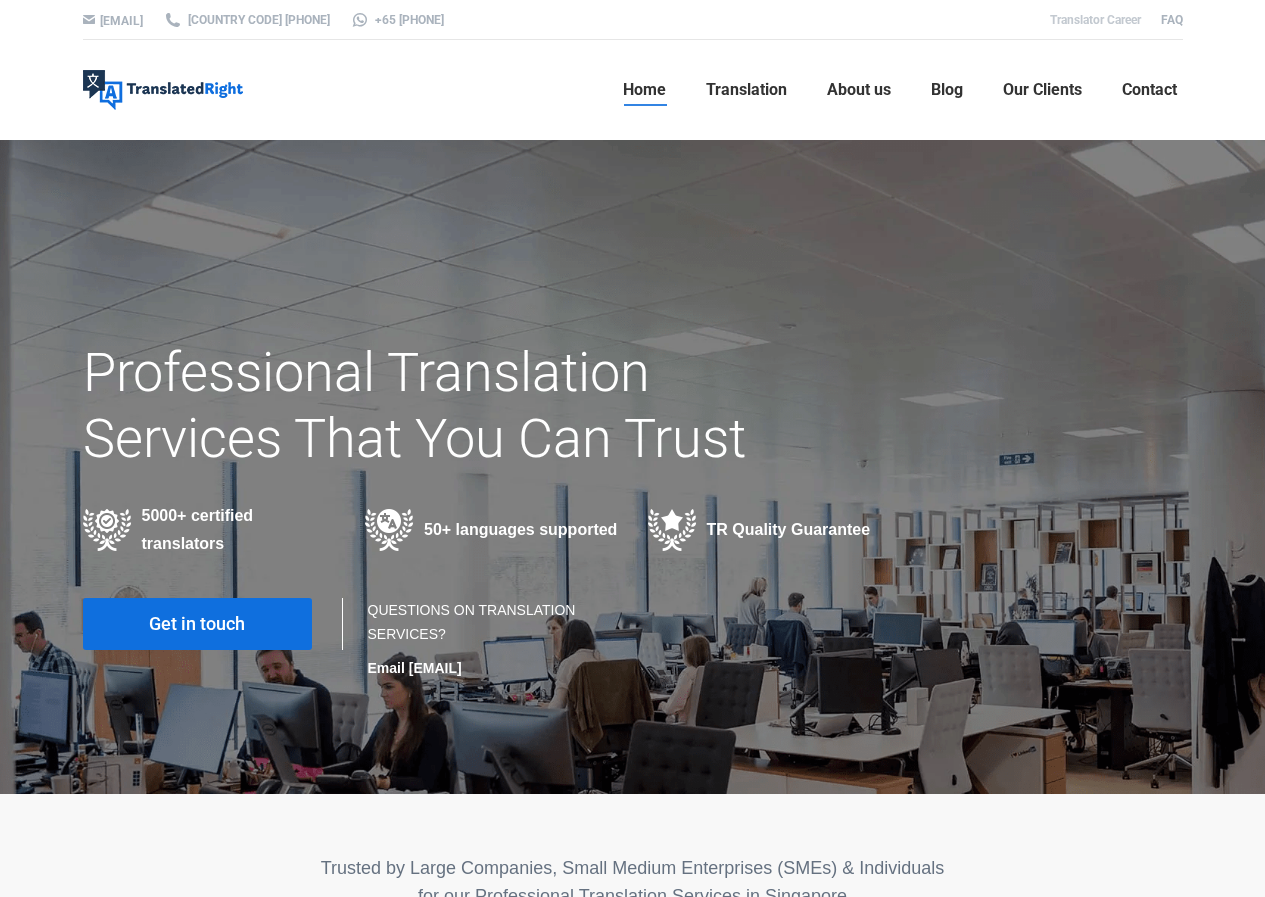 click on "Translator Career" at bounding box center (1095, 20) 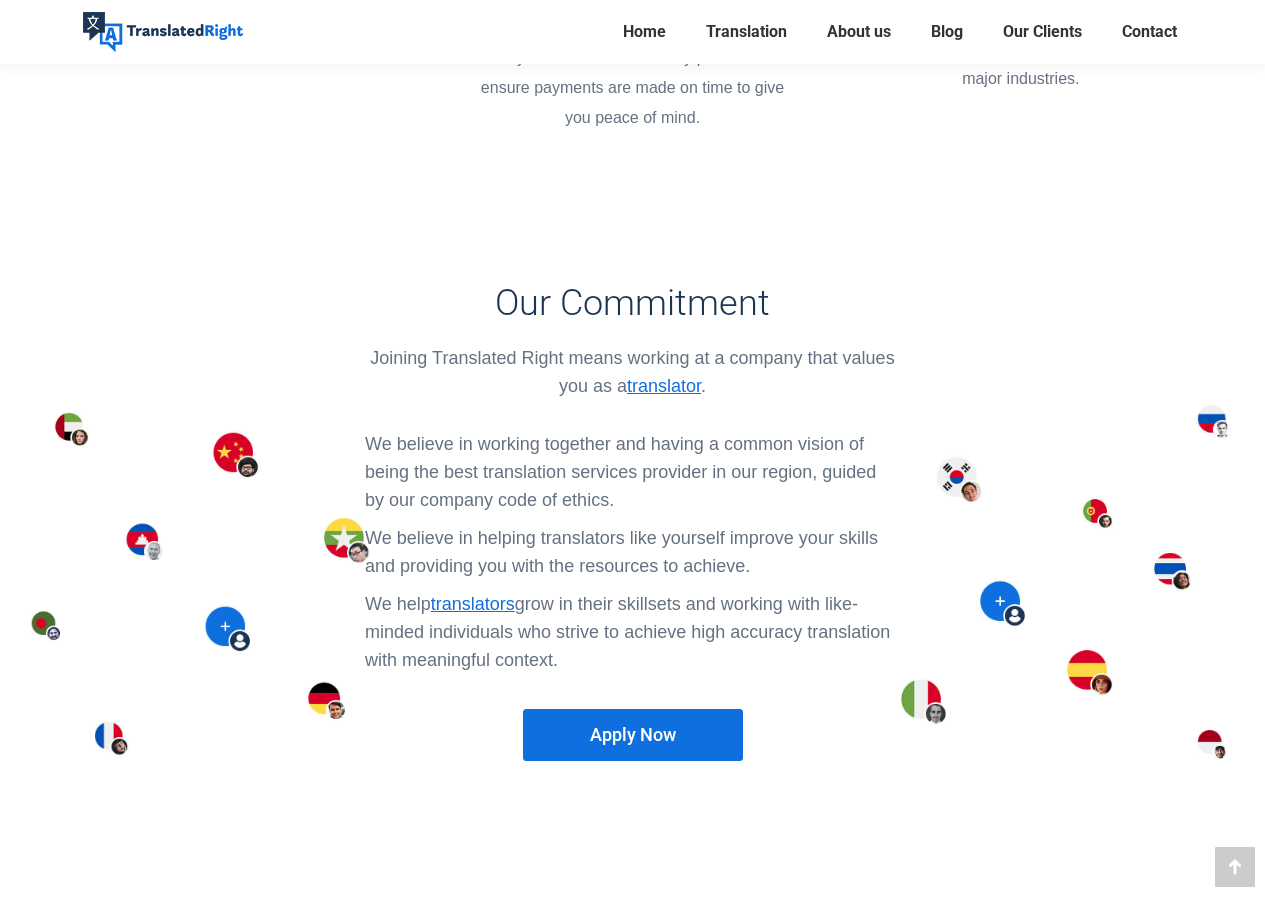 scroll, scrollTop: 1400, scrollLeft: 0, axis: vertical 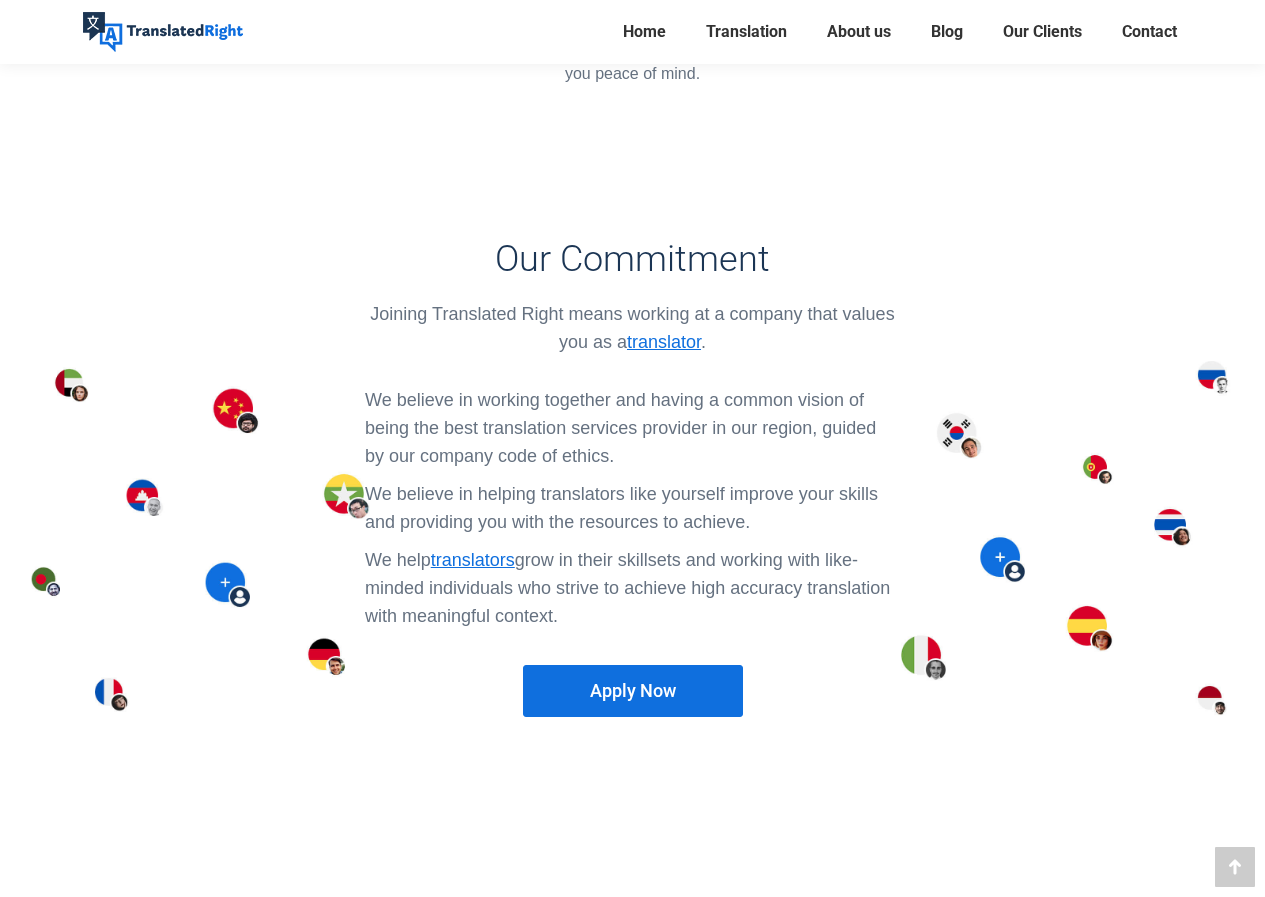 click on "Apply Now" at bounding box center [633, 691] 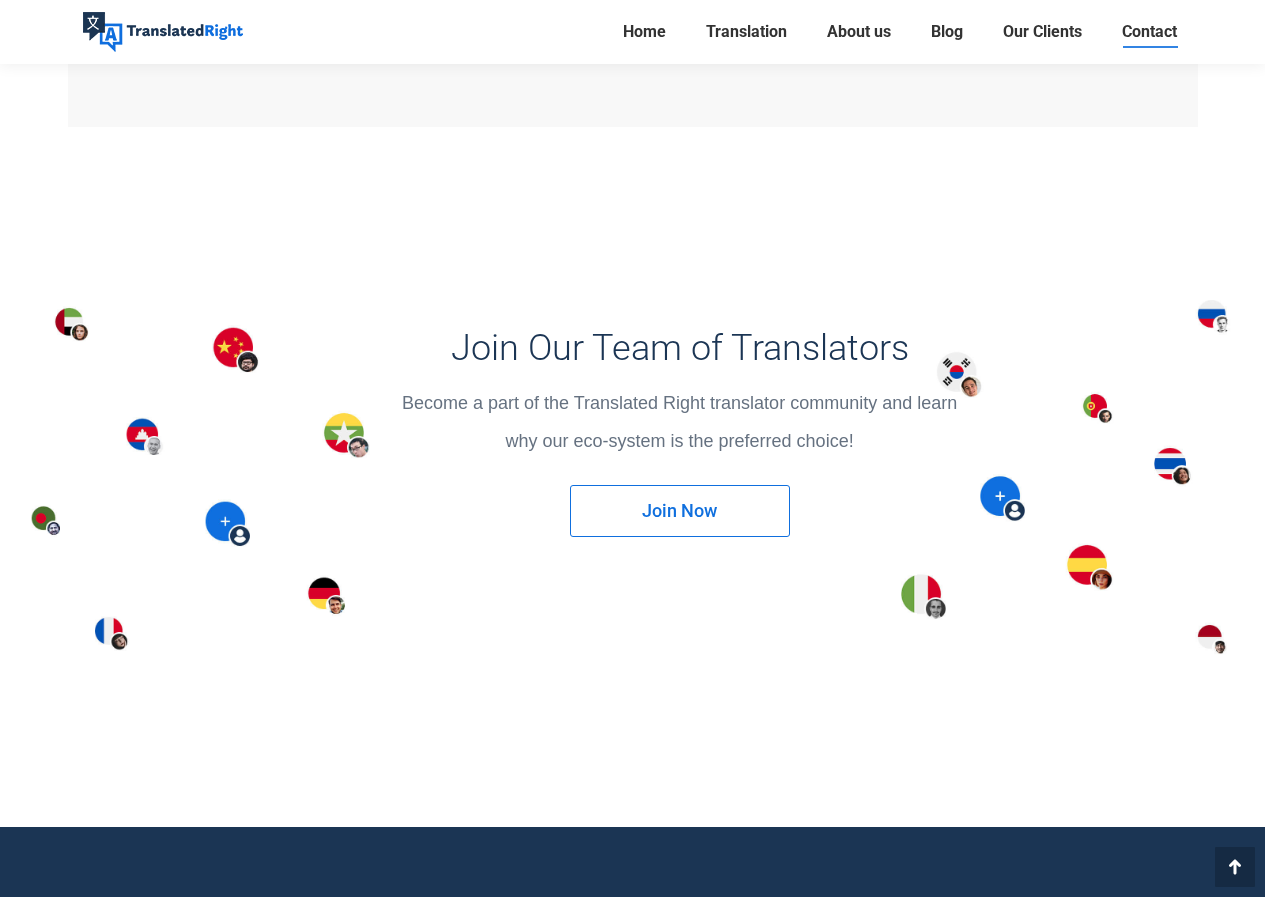 scroll, scrollTop: 2500, scrollLeft: 0, axis: vertical 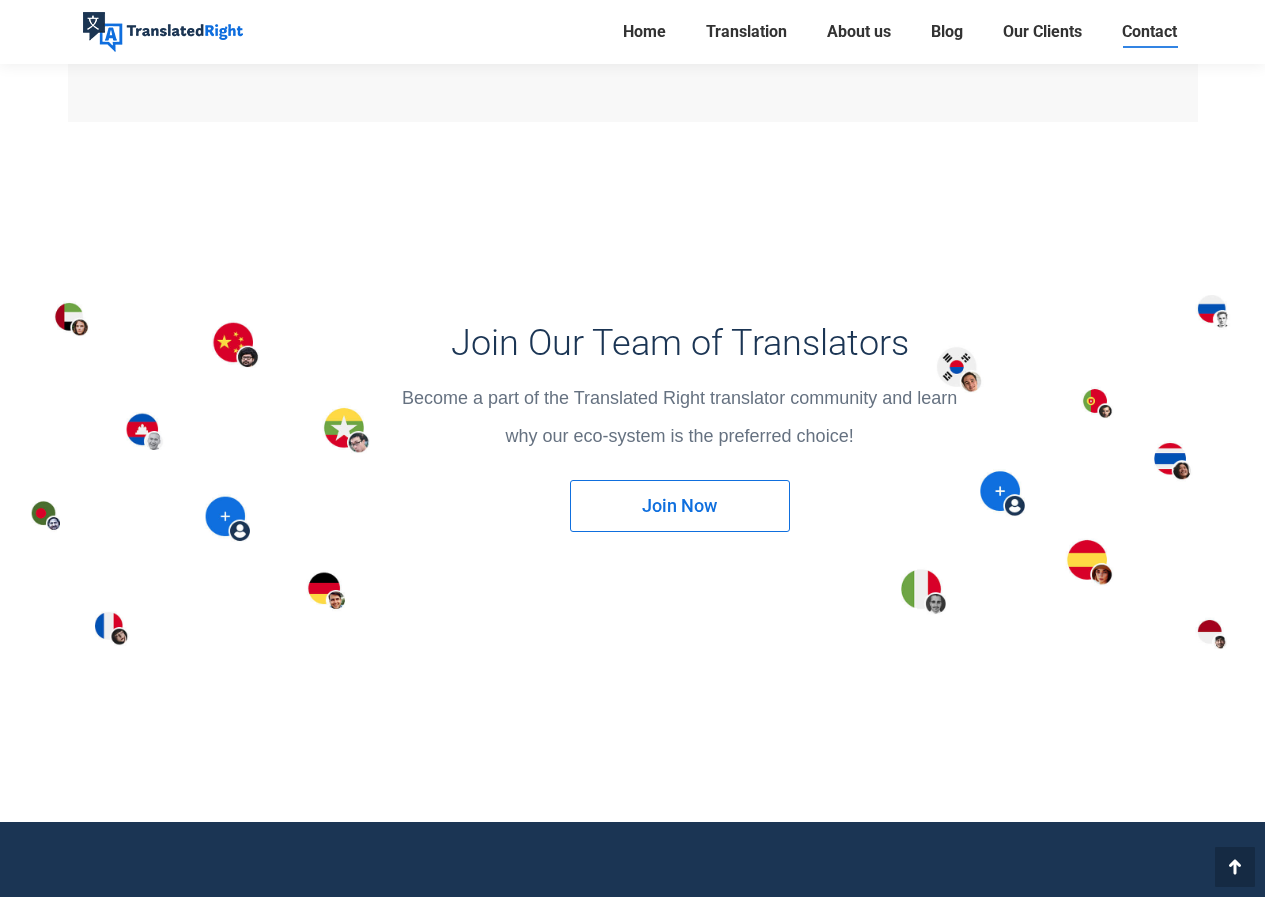 click on "Join Now" at bounding box center [679, 480] 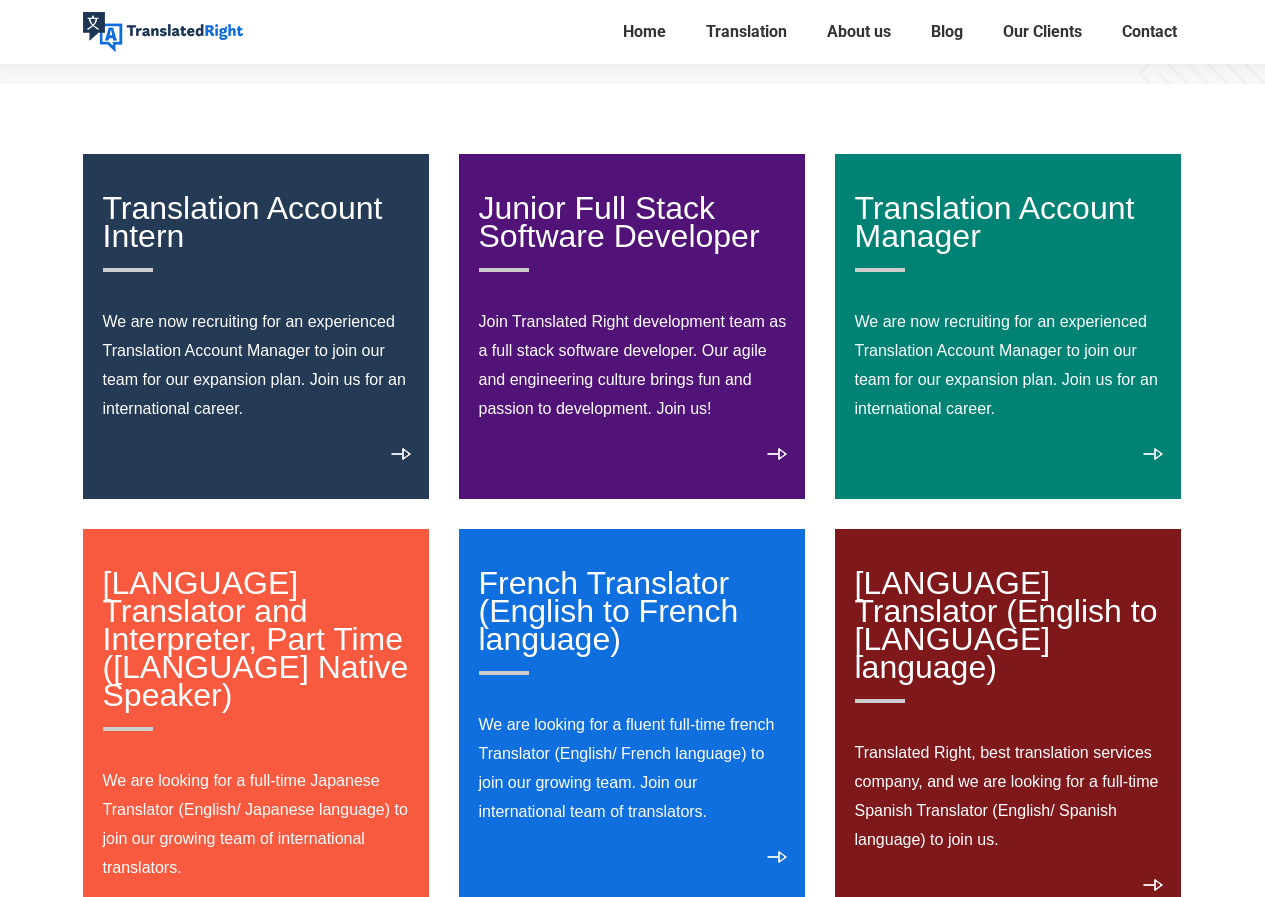 scroll, scrollTop: 300, scrollLeft: 0, axis: vertical 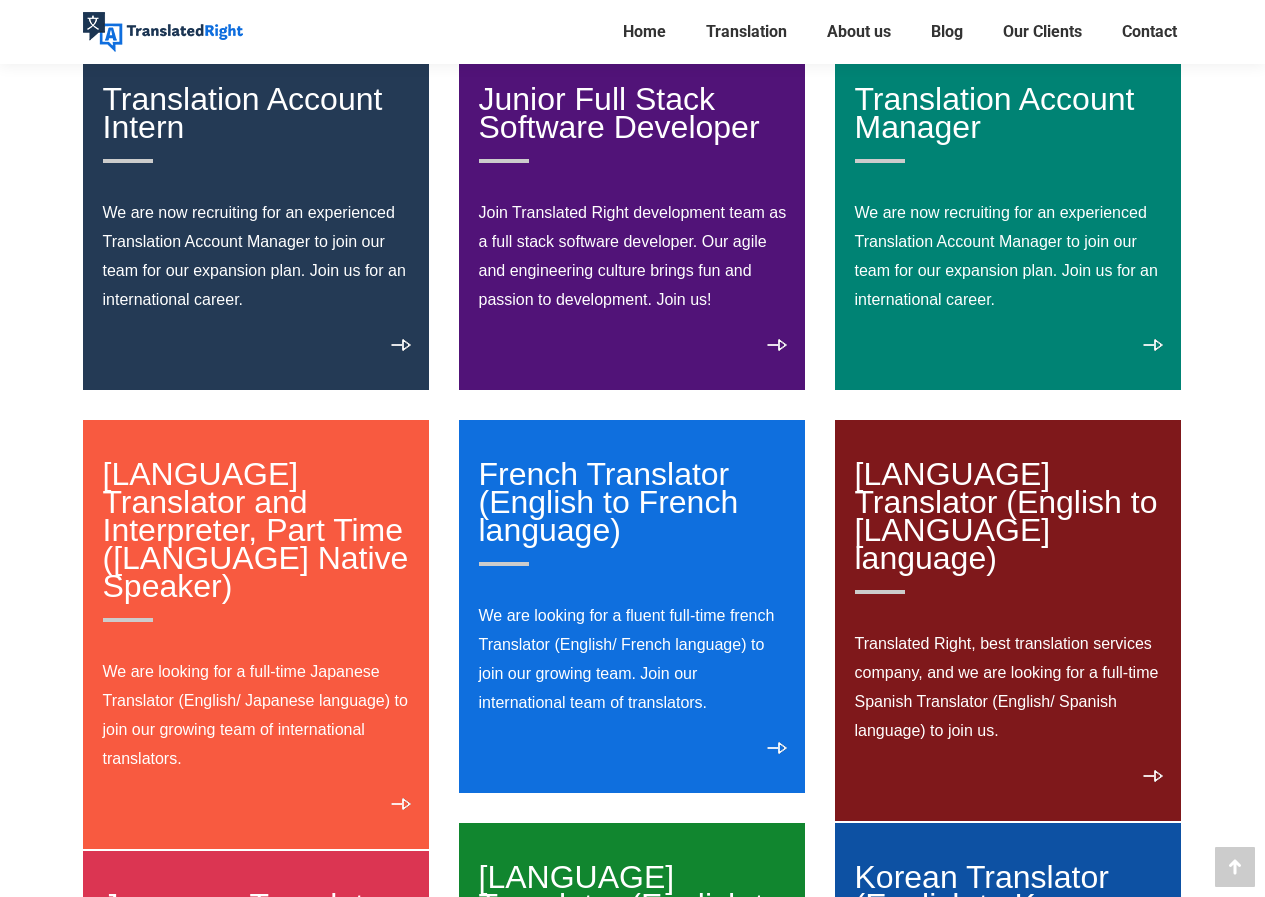 click on "Spanish Translator (English to Spanish language)" at bounding box center (1009, 511) 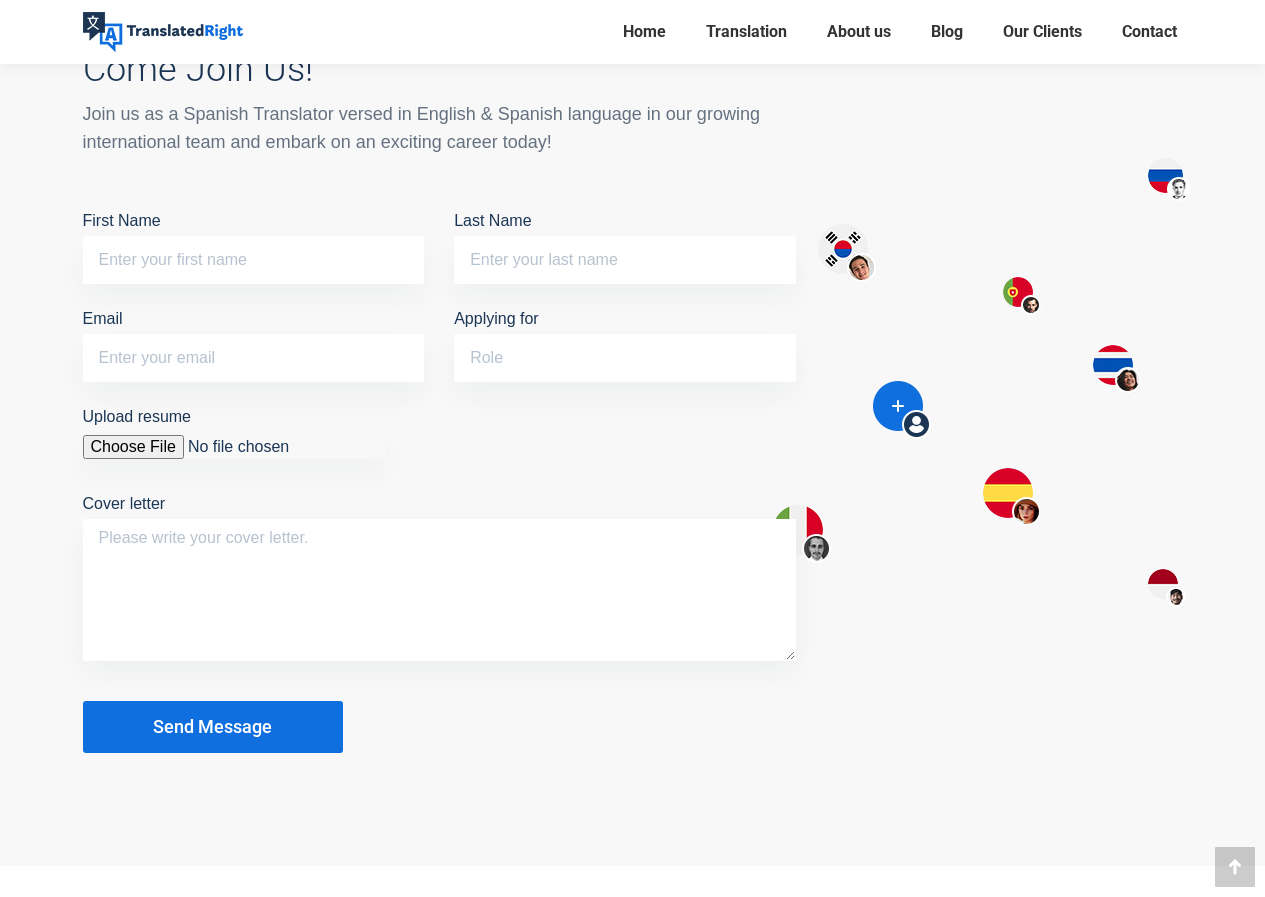 scroll, scrollTop: 1500, scrollLeft: 0, axis: vertical 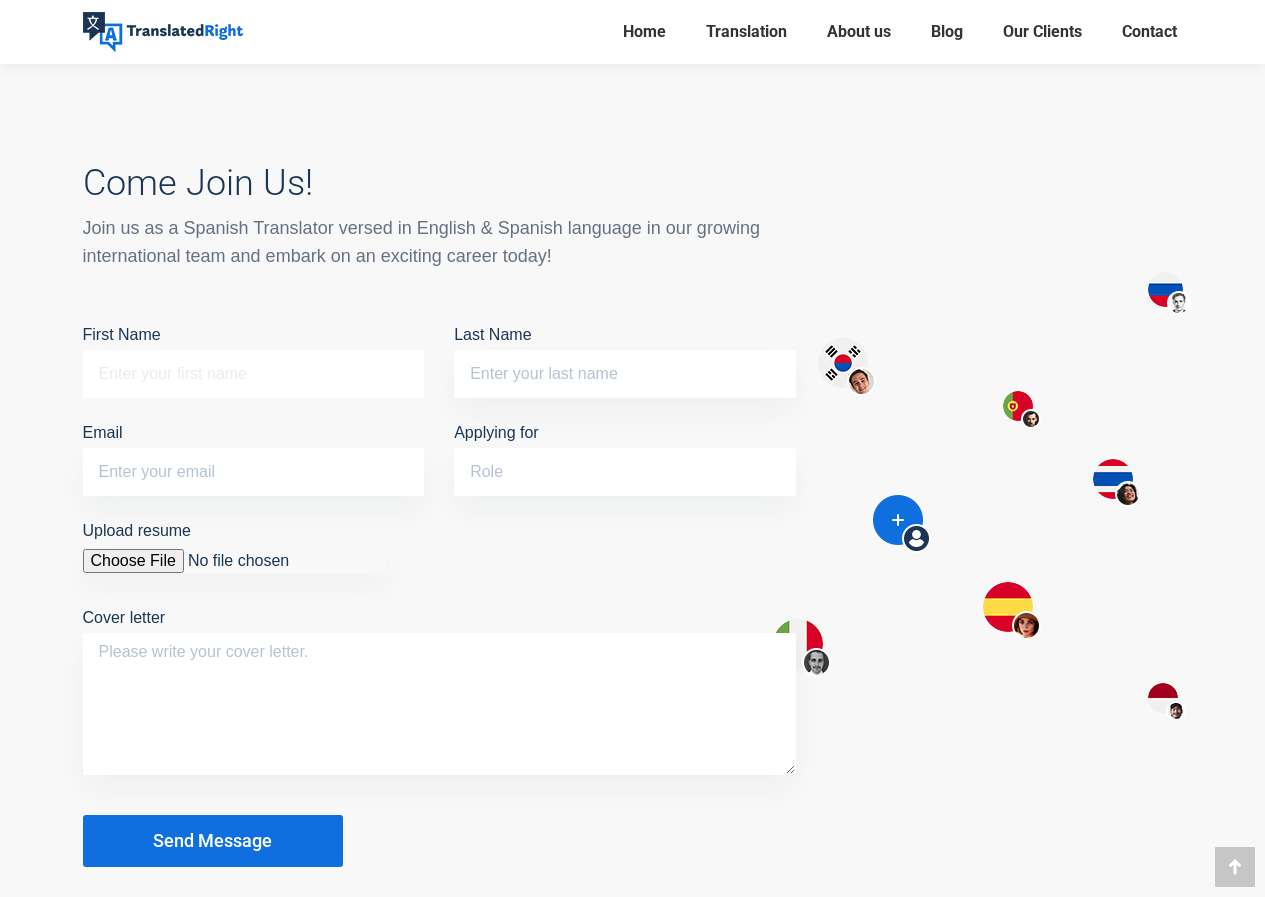 click on "First Name" at bounding box center (254, 374) 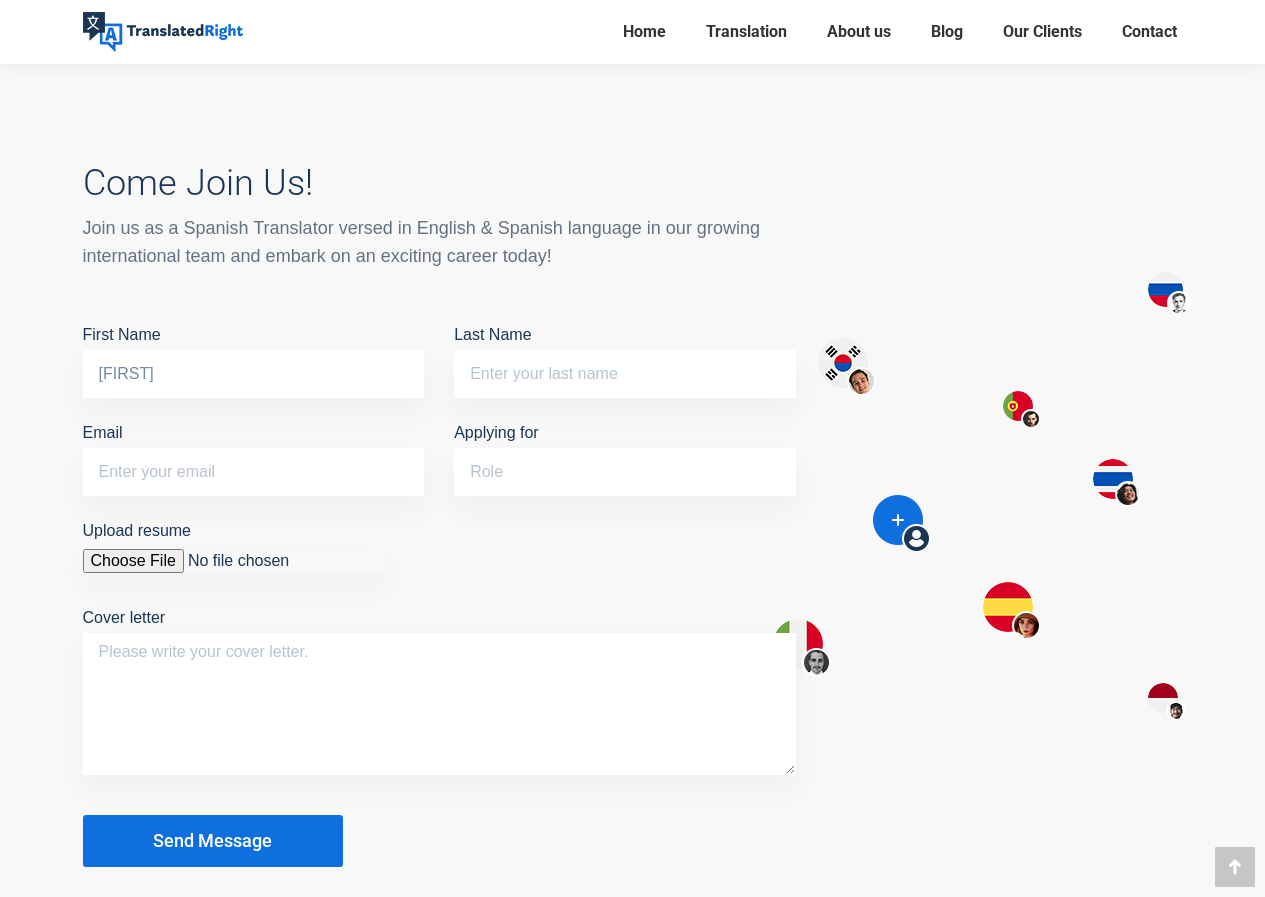 type on "[LAST]" 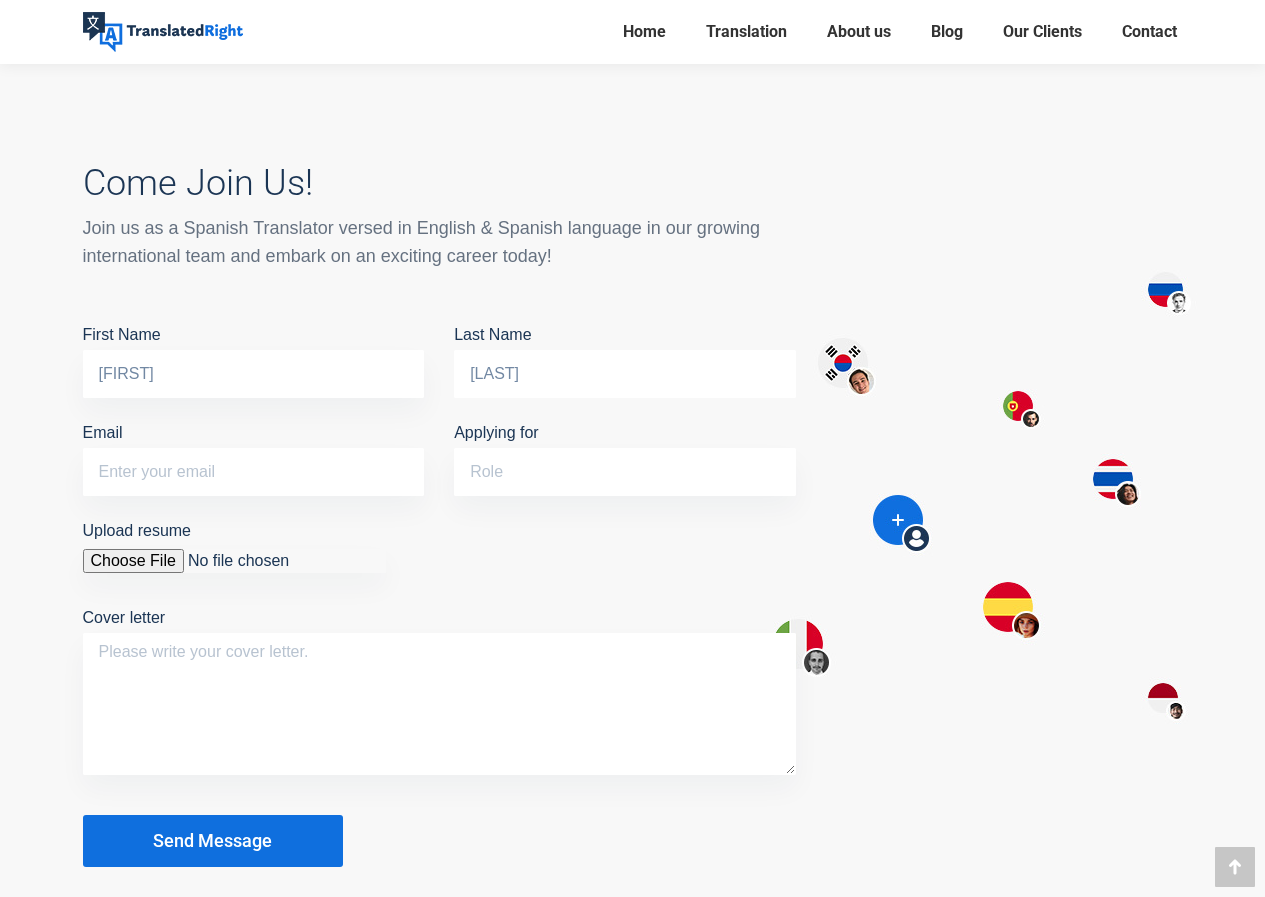 type on "[EMAIL]" 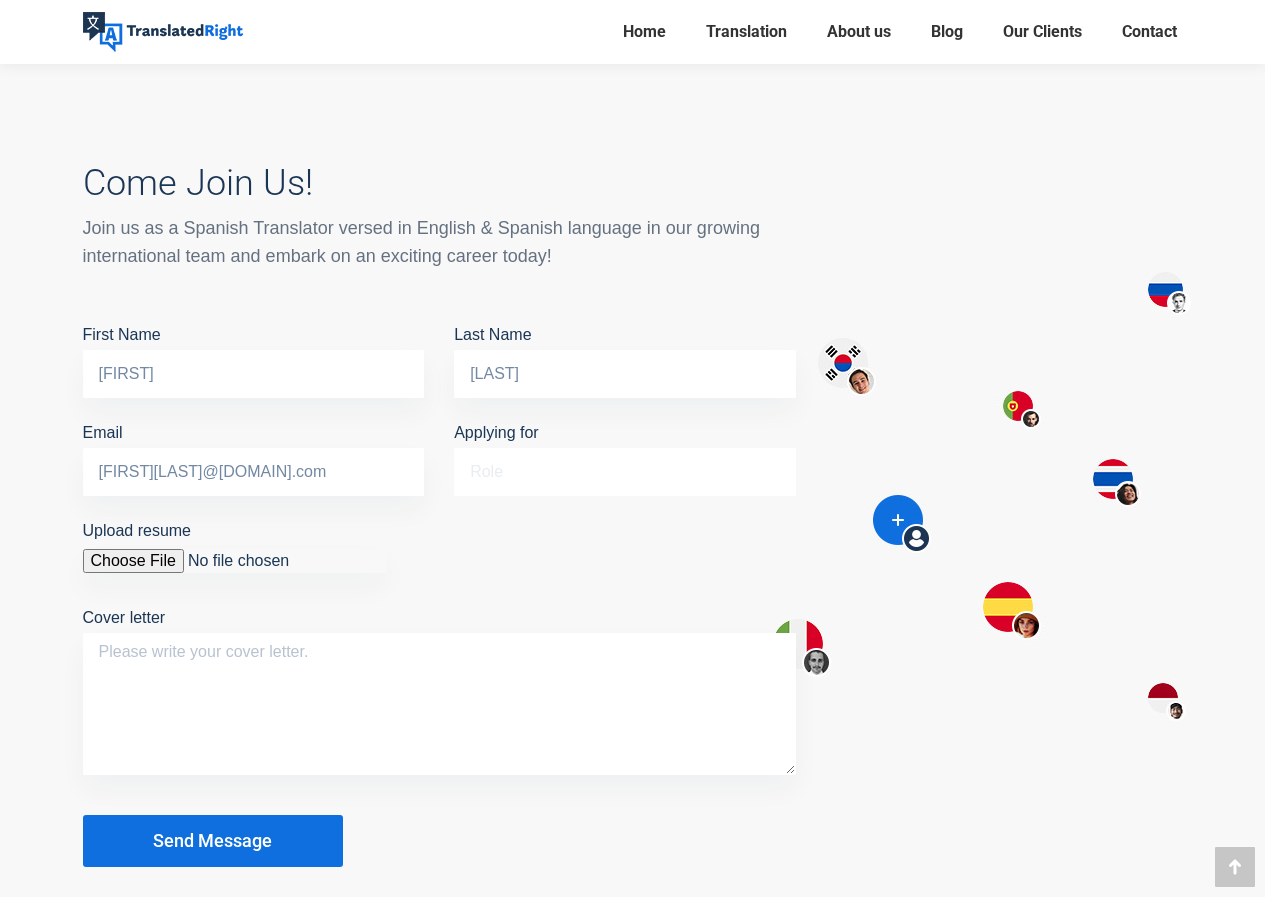 click on "Applying for" at bounding box center (625, 472) 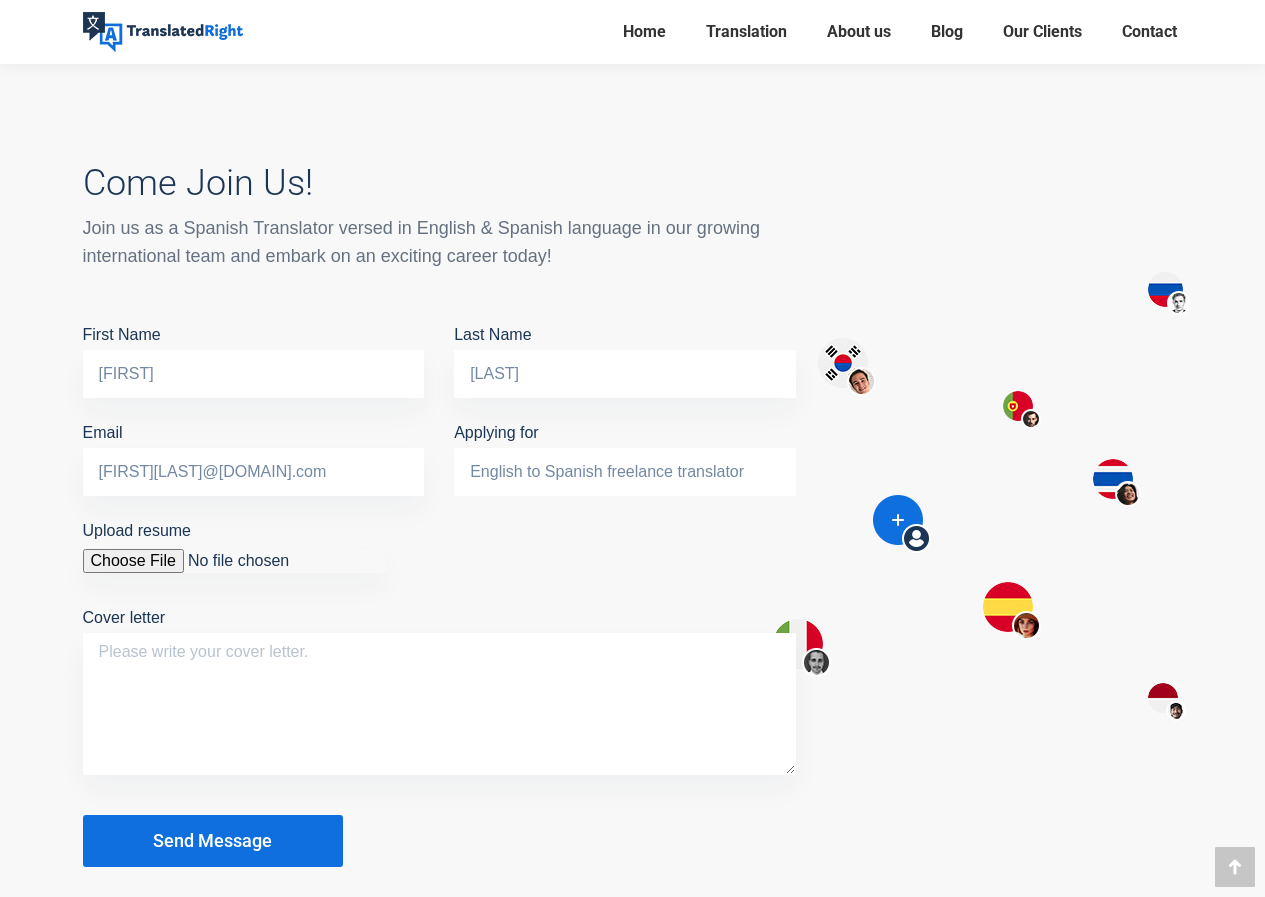 type on "English to Spanish freelance translator" 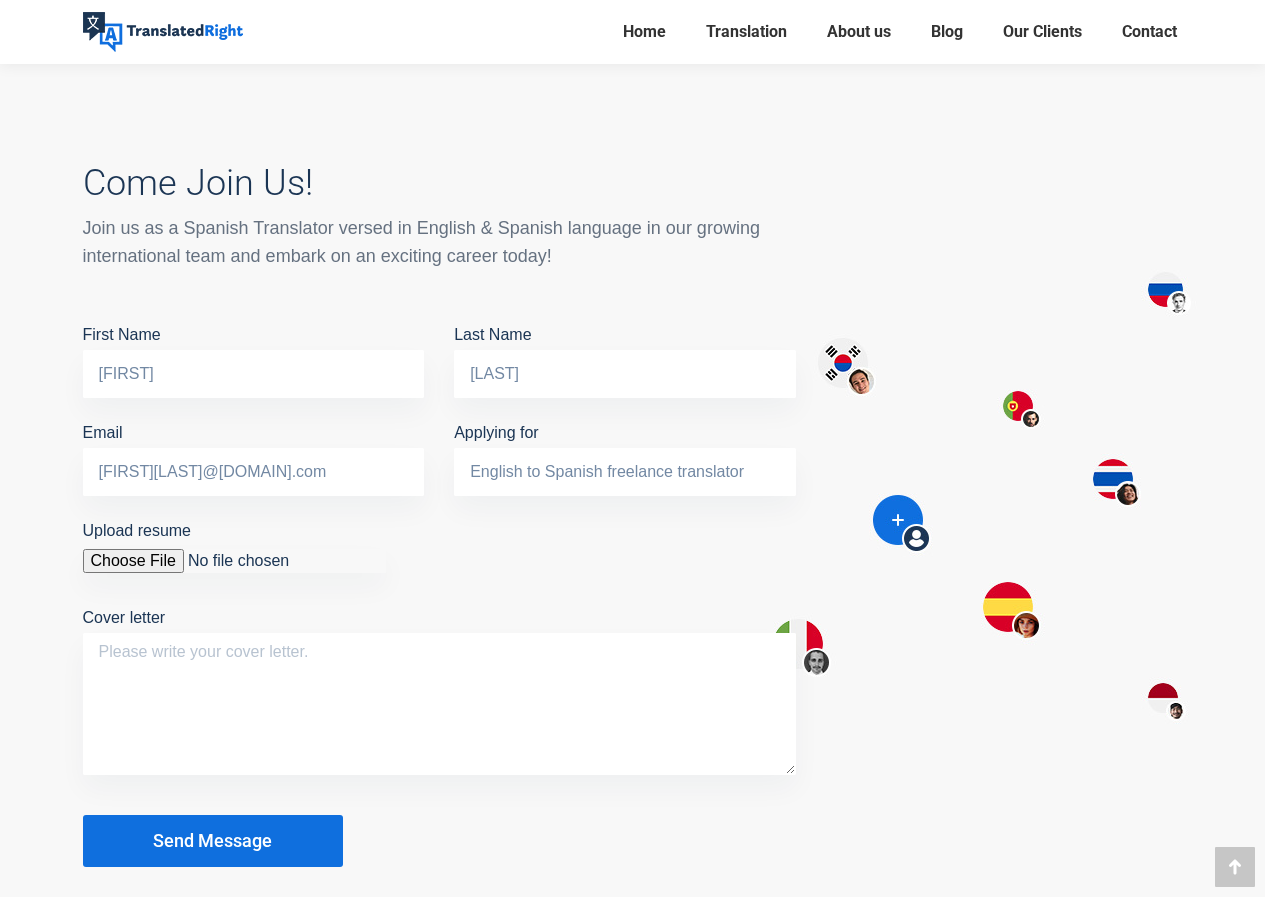 click on "Upload resume" at bounding box center [234, 561] 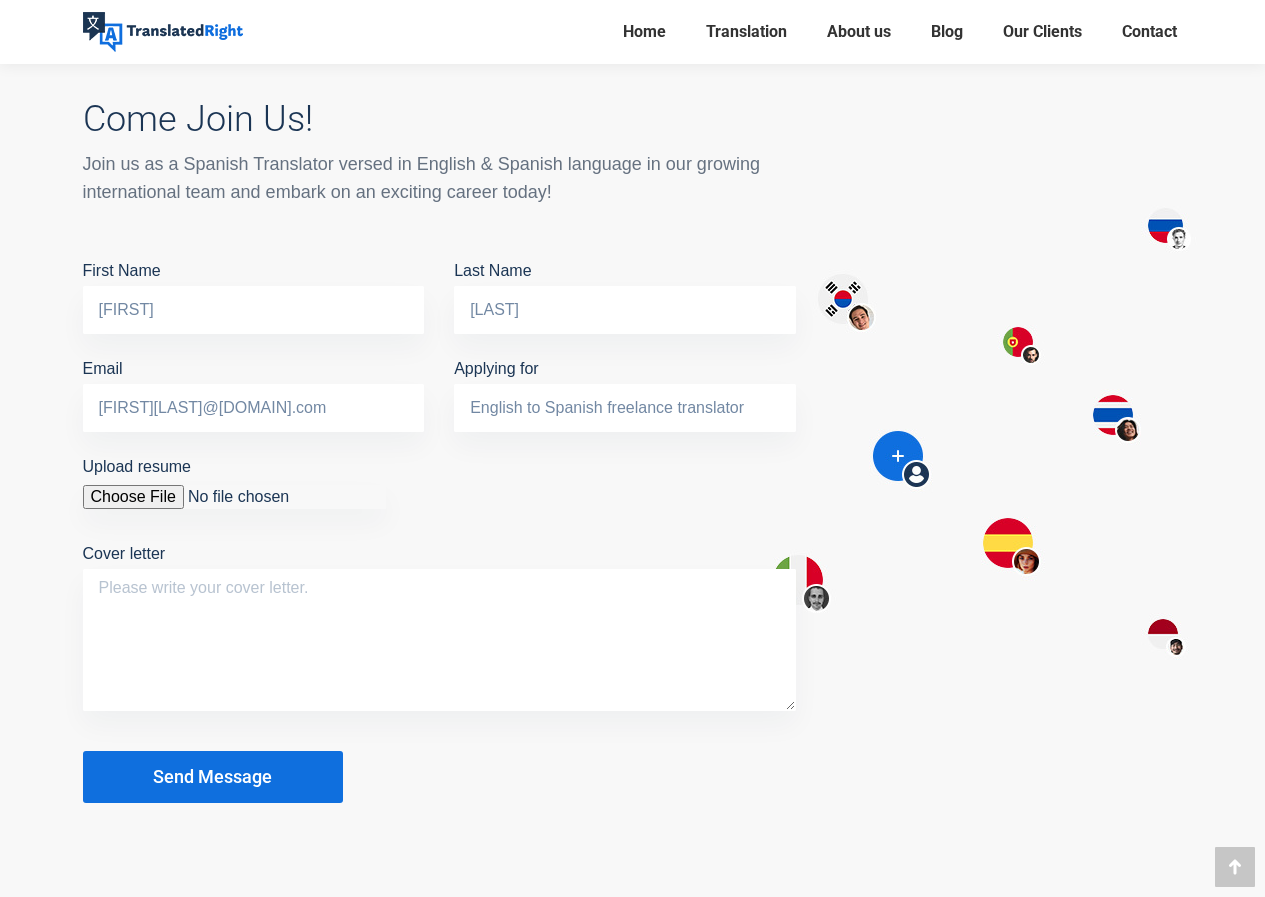 scroll, scrollTop: 1600, scrollLeft: 0, axis: vertical 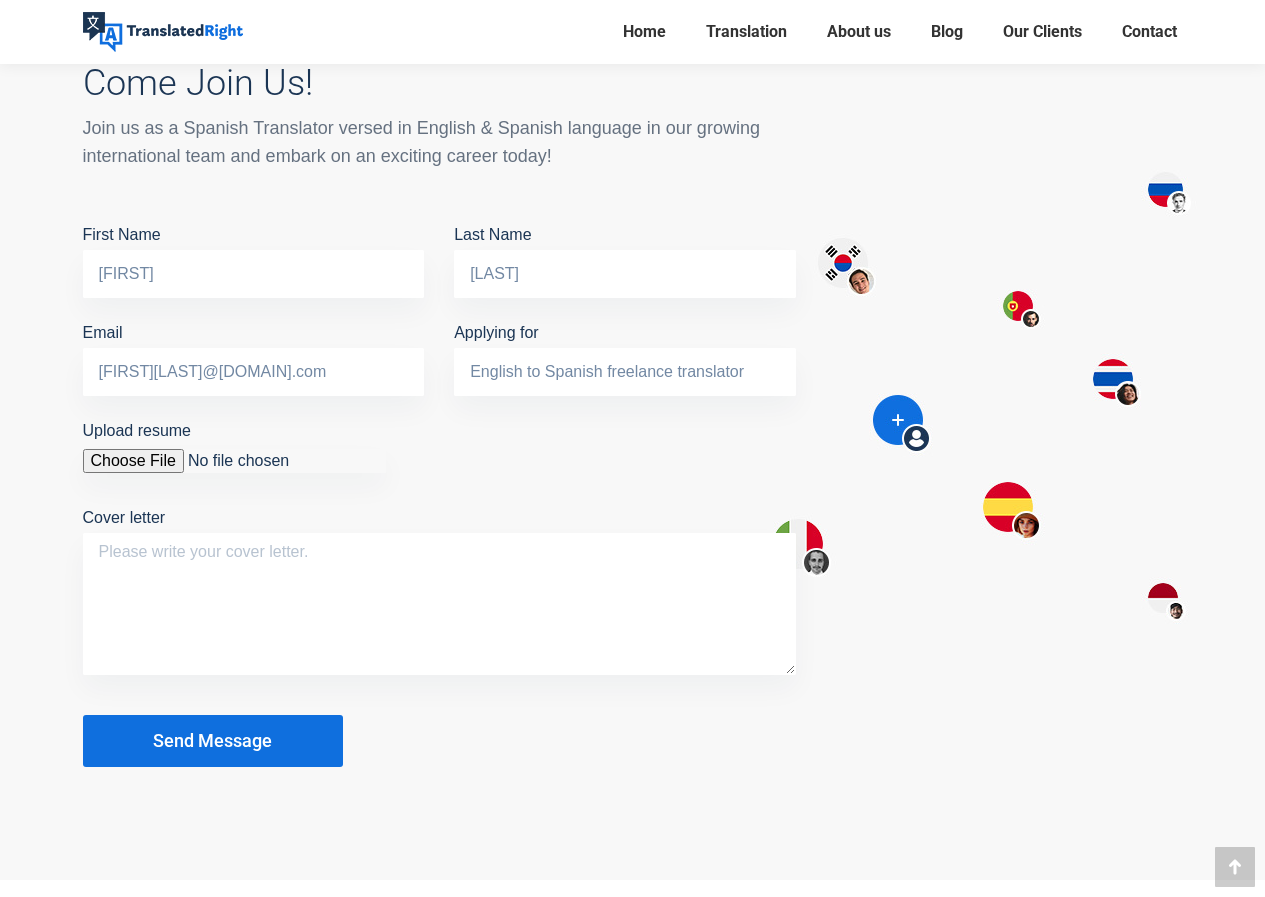 click on "Upload resume" at bounding box center [234, 461] 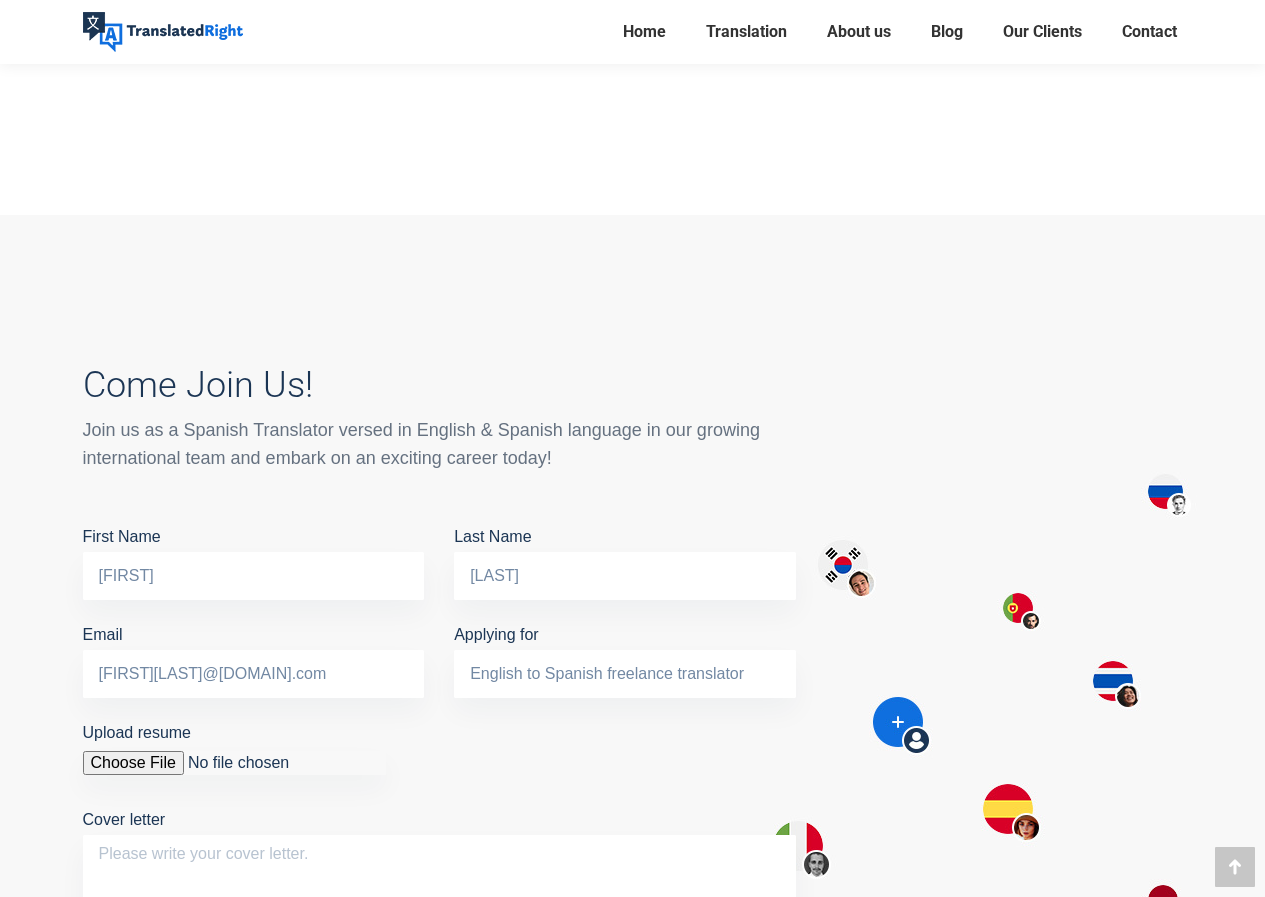 scroll, scrollTop: 1600, scrollLeft: 0, axis: vertical 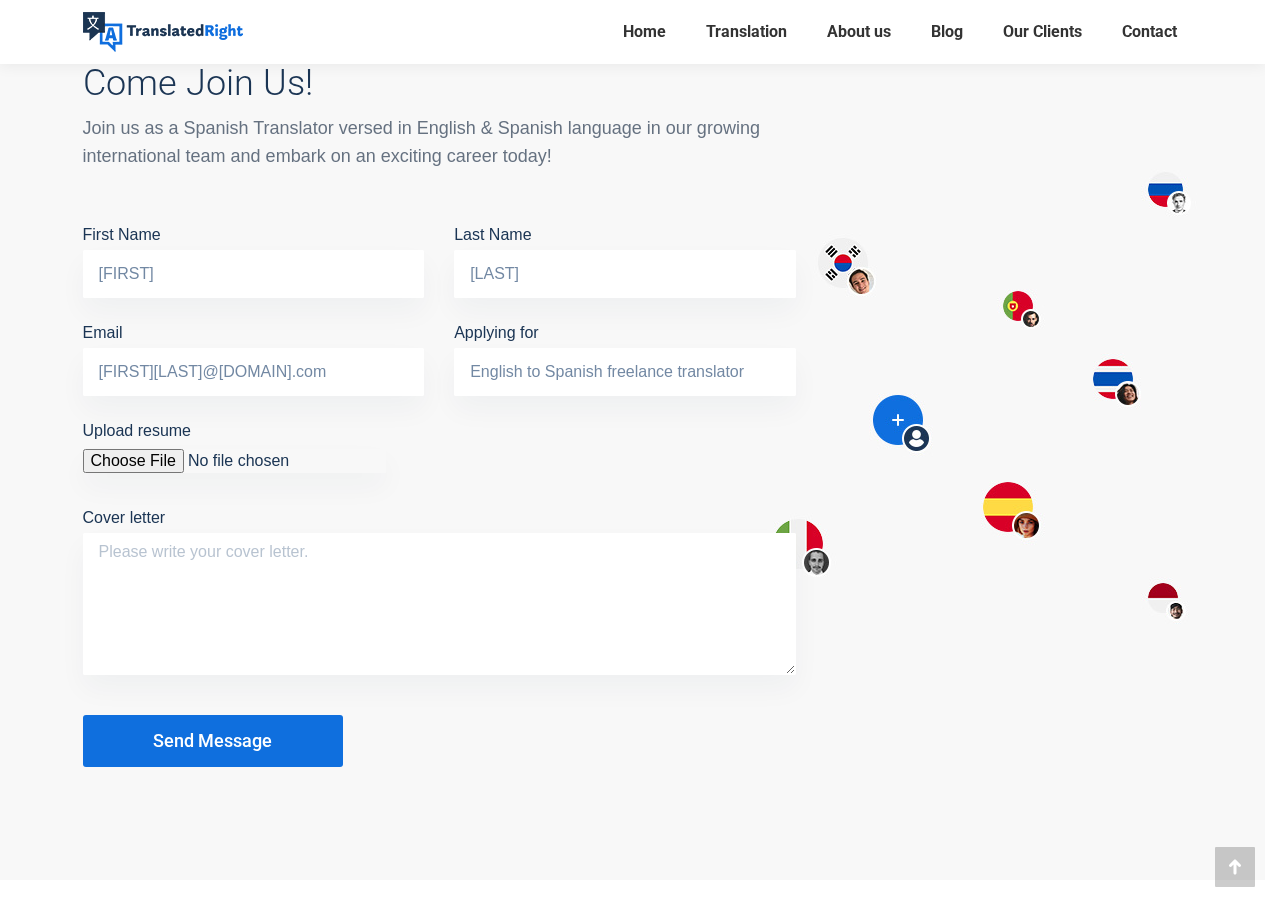 click on "Upload resume" at bounding box center [234, 461] 